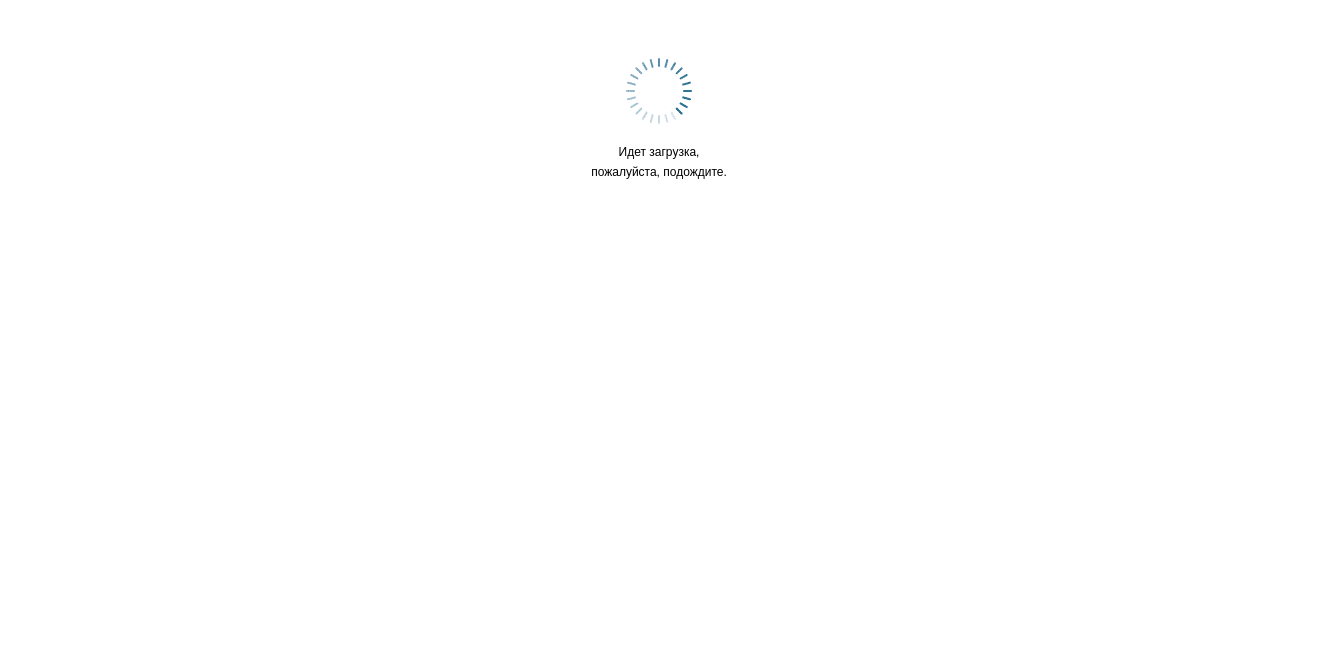 scroll, scrollTop: 0, scrollLeft: 0, axis: both 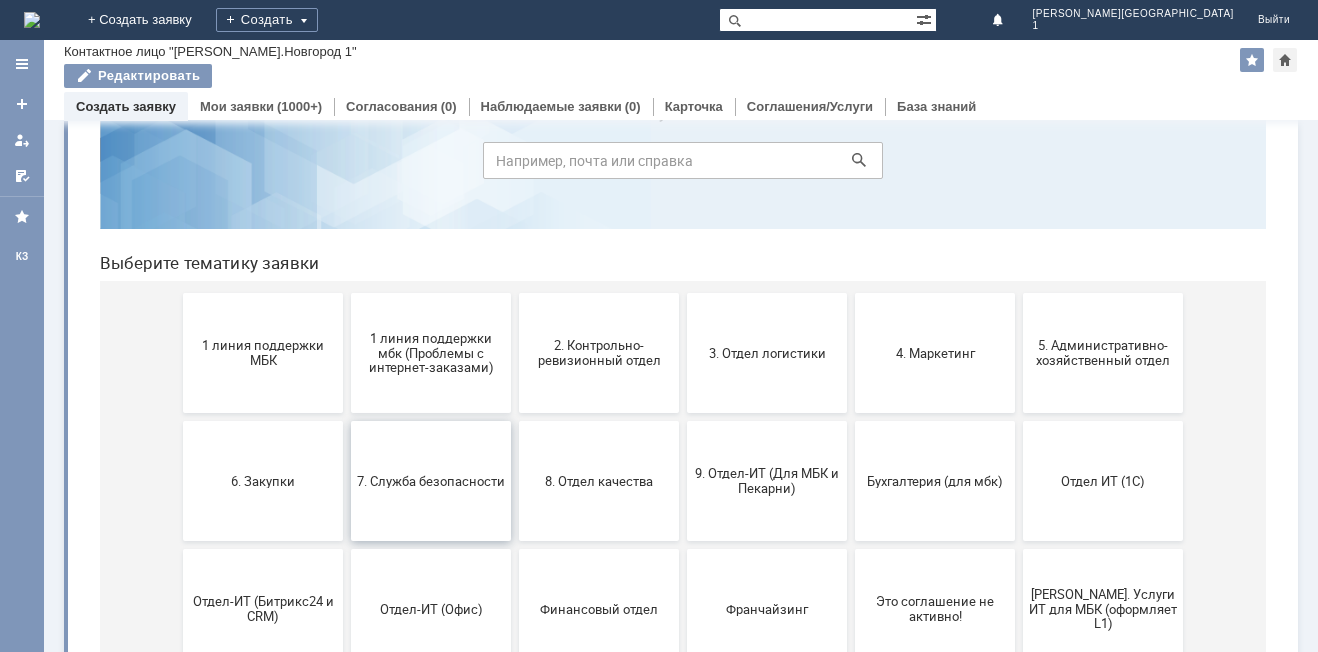 click on "7. Служба безопасности" at bounding box center [431, 480] 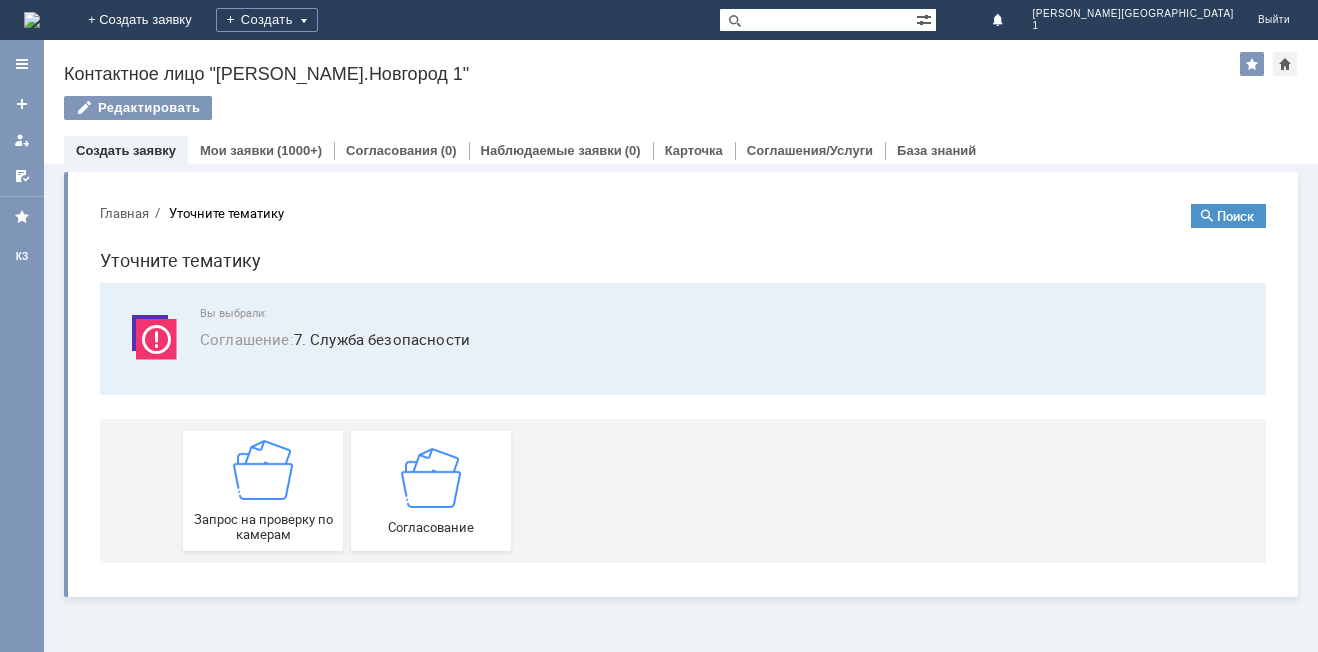 scroll, scrollTop: 0, scrollLeft: 0, axis: both 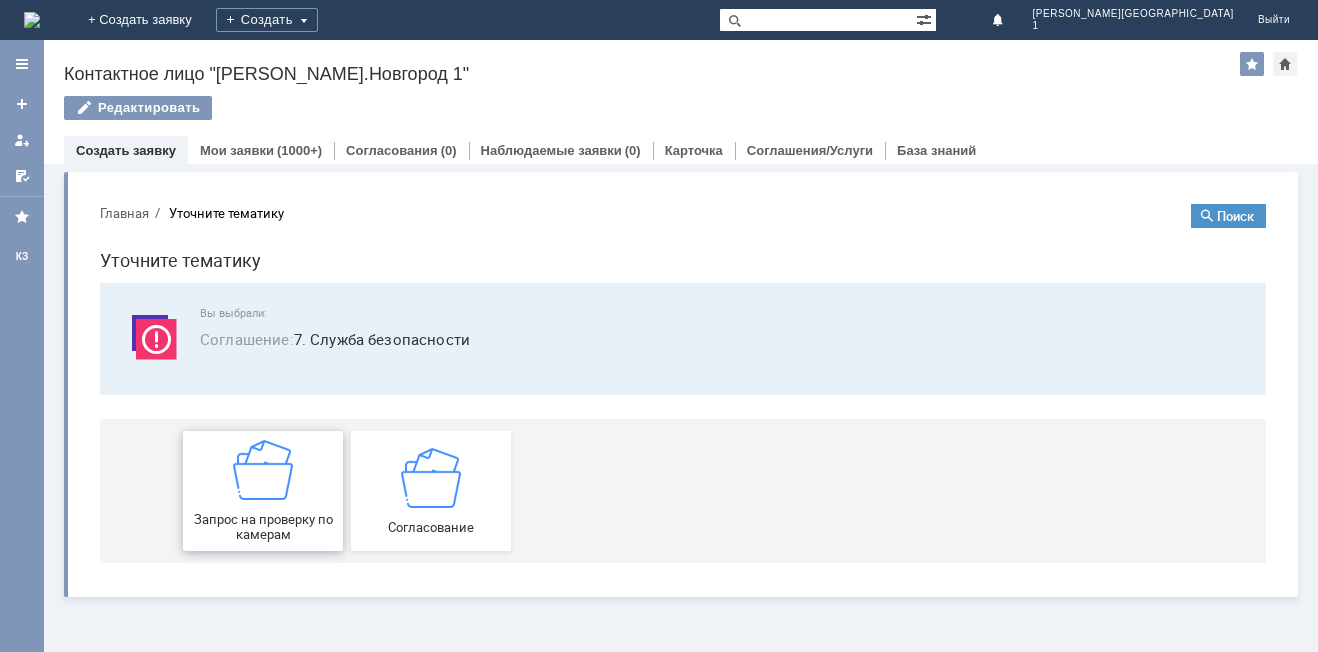 click on "Запрос на проверку по камерам" at bounding box center (263, 491) 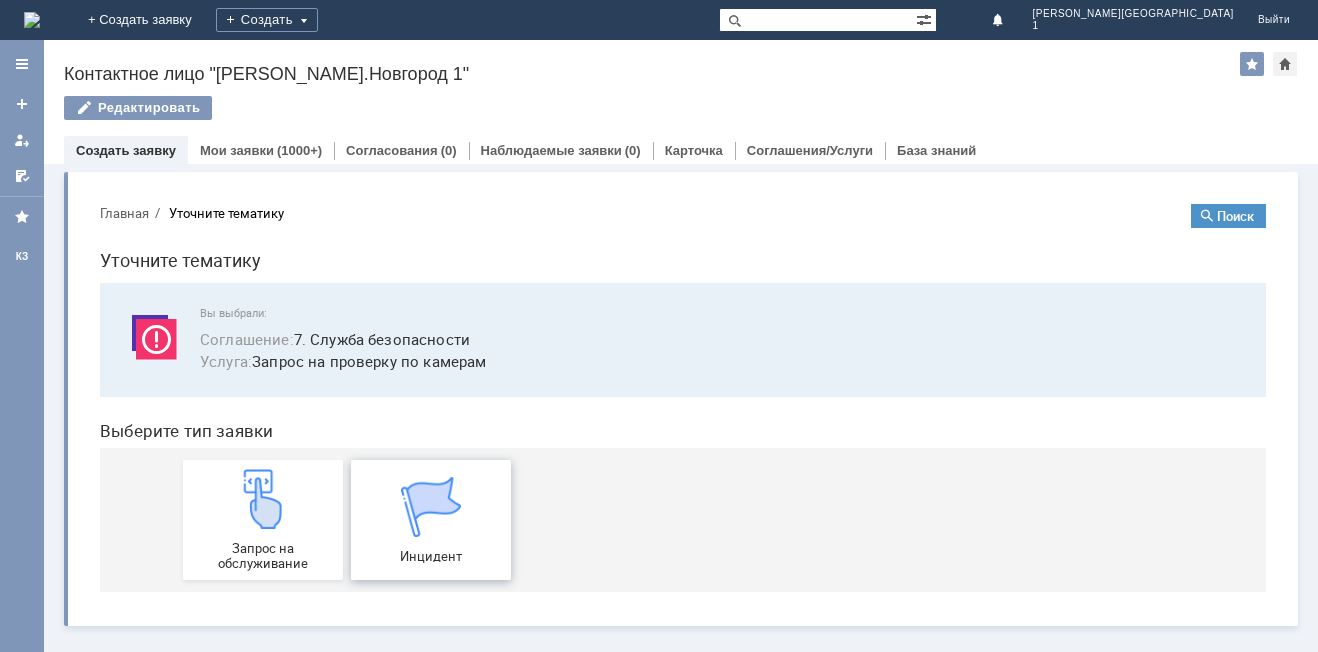 click on "Инцидент" at bounding box center [431, 520] 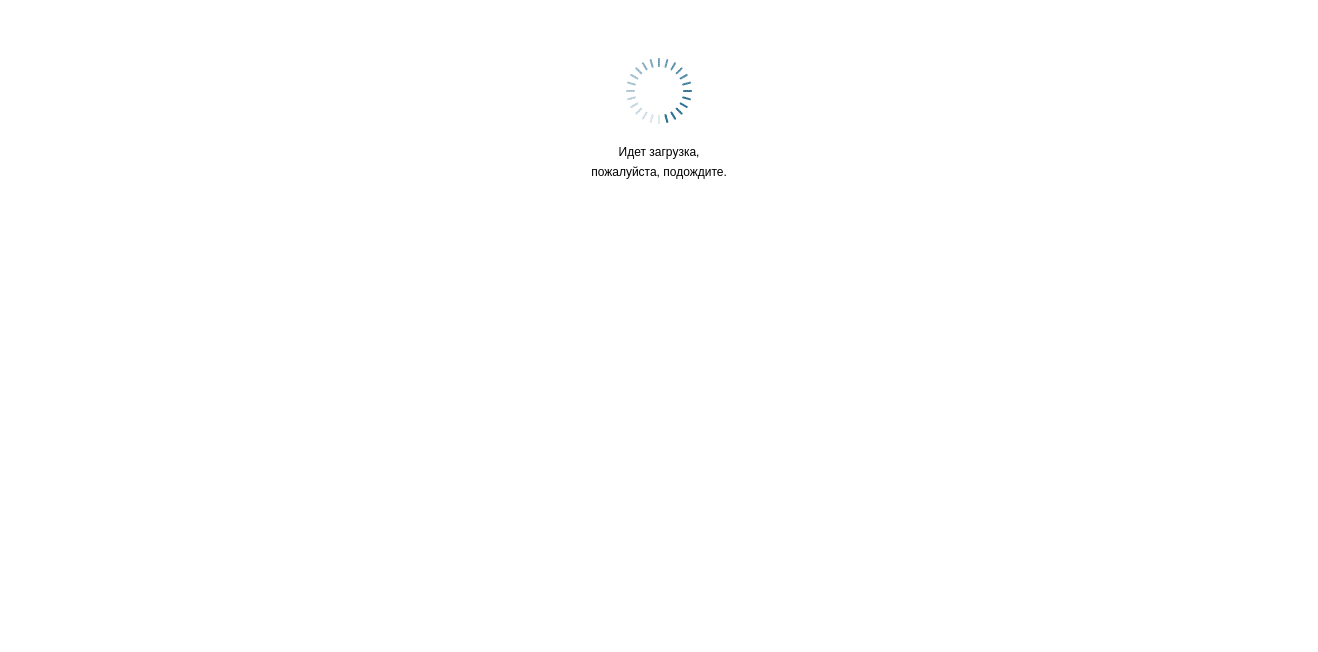 scroll, scrollTop: 0, scrollLeft: 0, axis: both 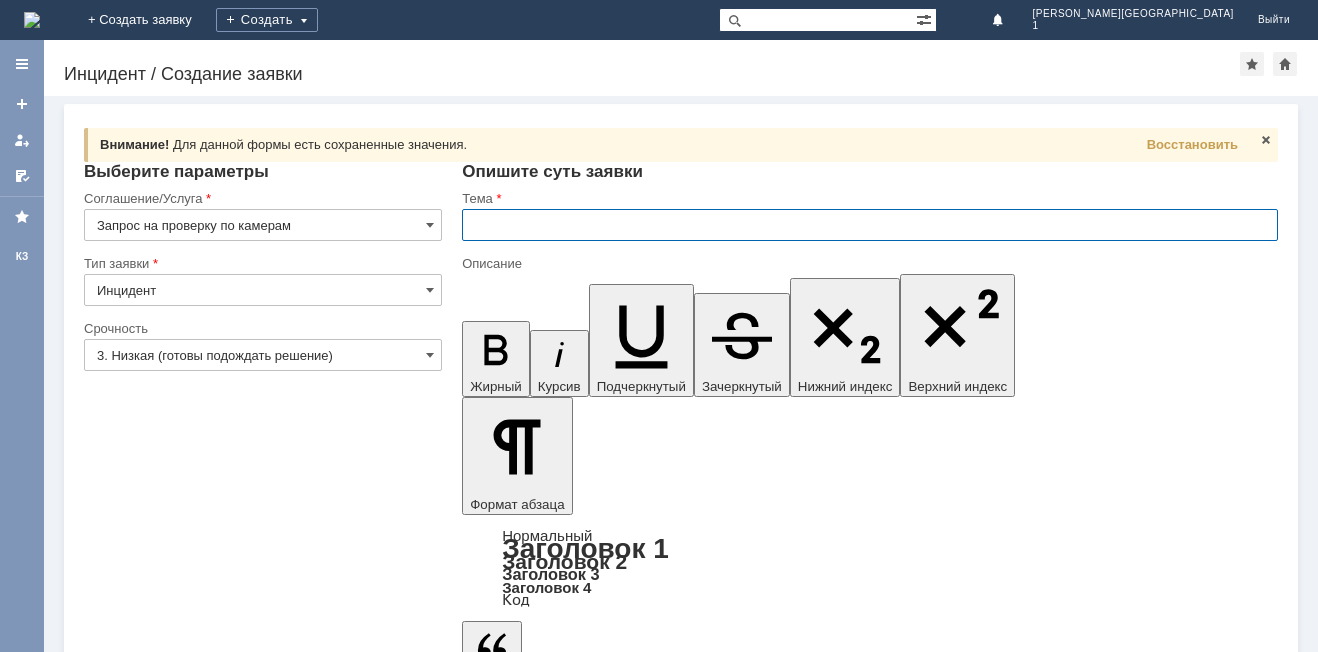 click at bounding box center (870, 225) 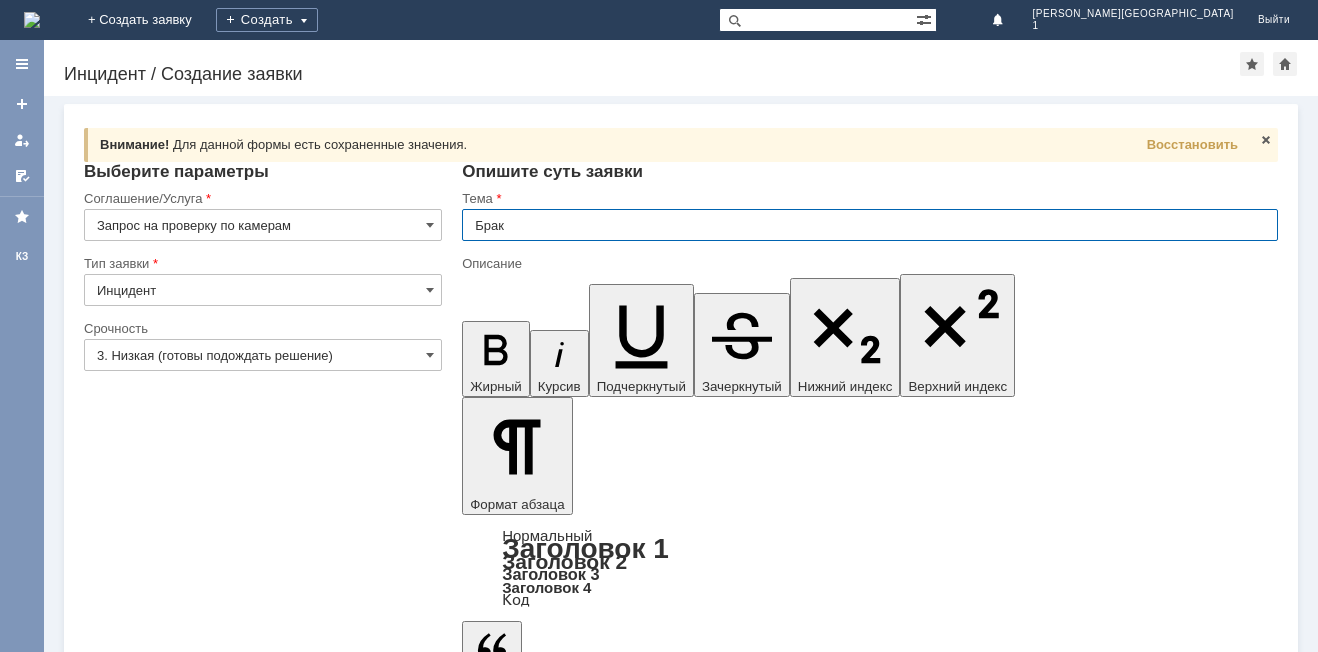 type on "Брак" 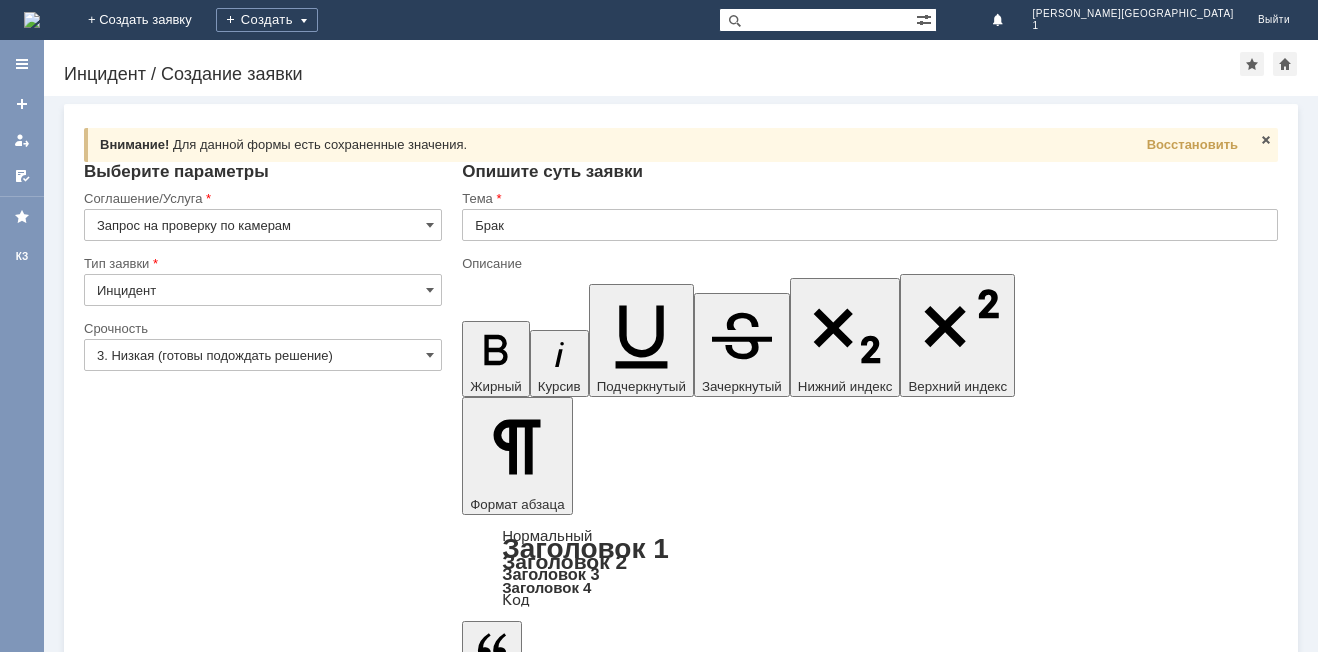type 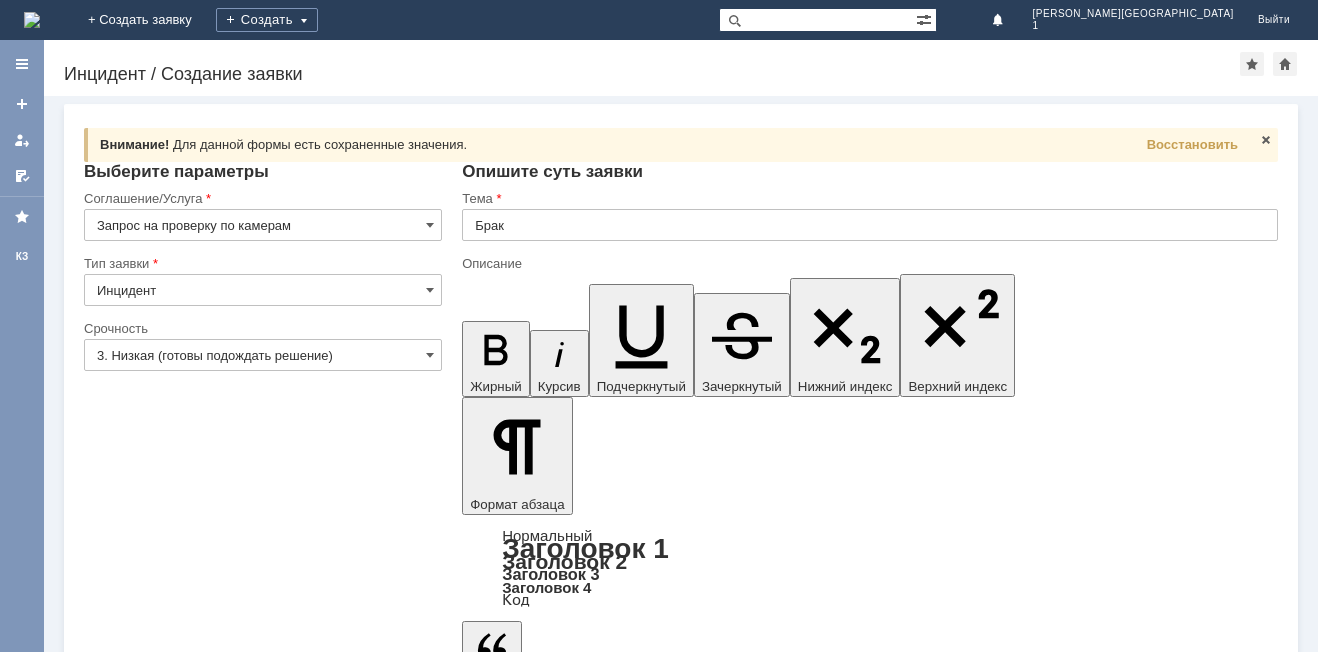 click on "Добрый день! [DATE] 14:27 с полки упал бутылка с тоник для лица и разбилась [PERSON_NAME] для лица Lift&Oval 40+Гиалурон+Биоретинол Омолаживающий лифтинг 200мл Белита/12/М" at bounding box center (625, 5422) 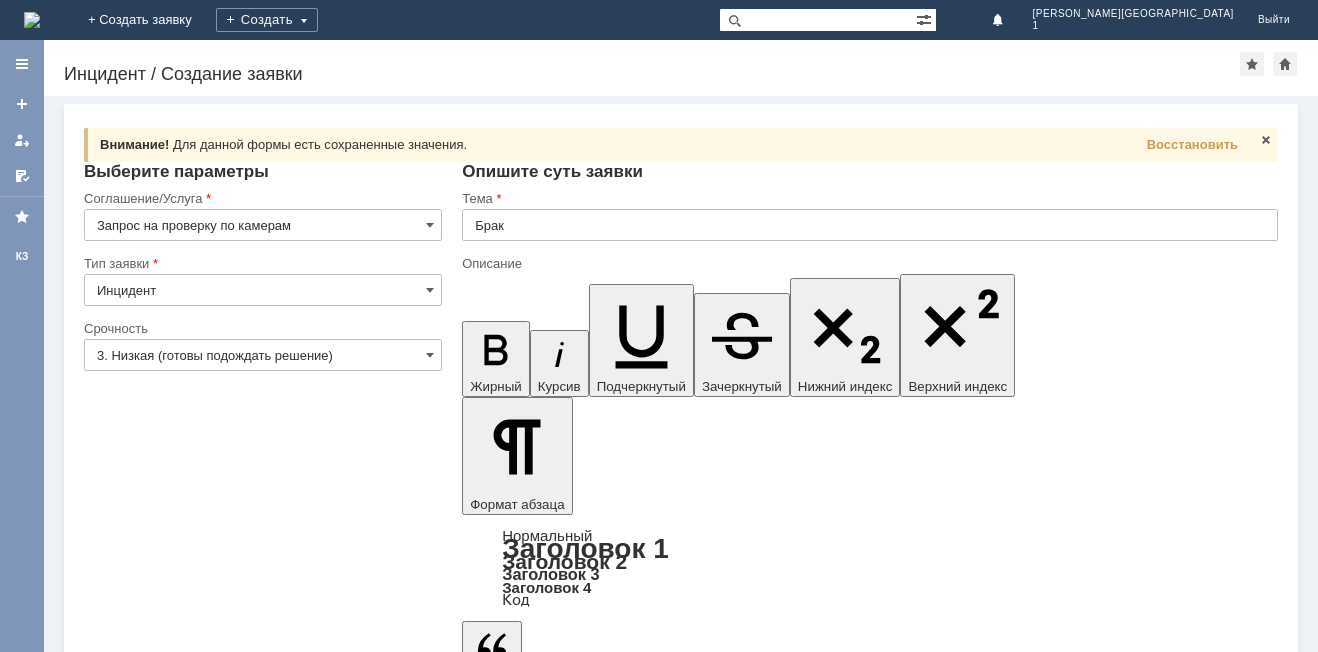 click on "Добрый день! [DATE] 14:27 с полки упал бутылка с тоник для лица и разбилась(на тот момент рядом с товаром никого не было) [PERSON_NAME] для лица Lift&Oval 40+Гиалурон+Биоретинол Омолаживающий лифтинг 200мл Белита/12/М" at bounding box center [625, 5438] 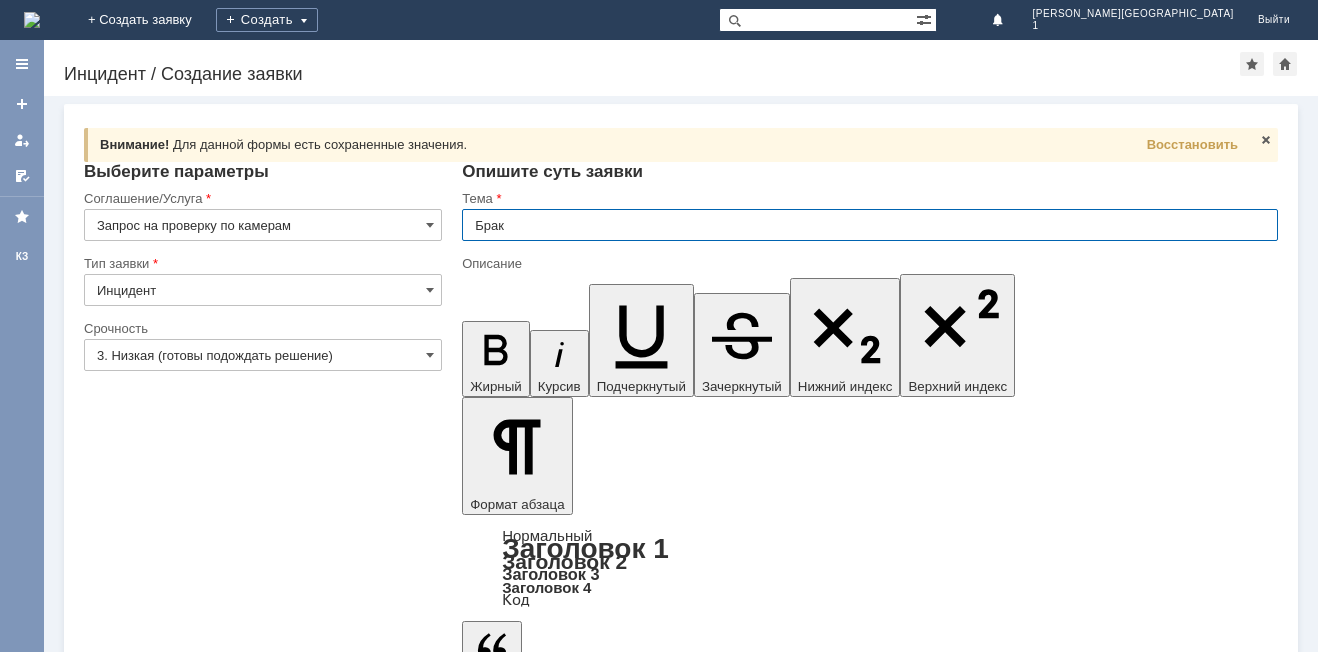 click on "Брак" at bounding box center (870, 225) 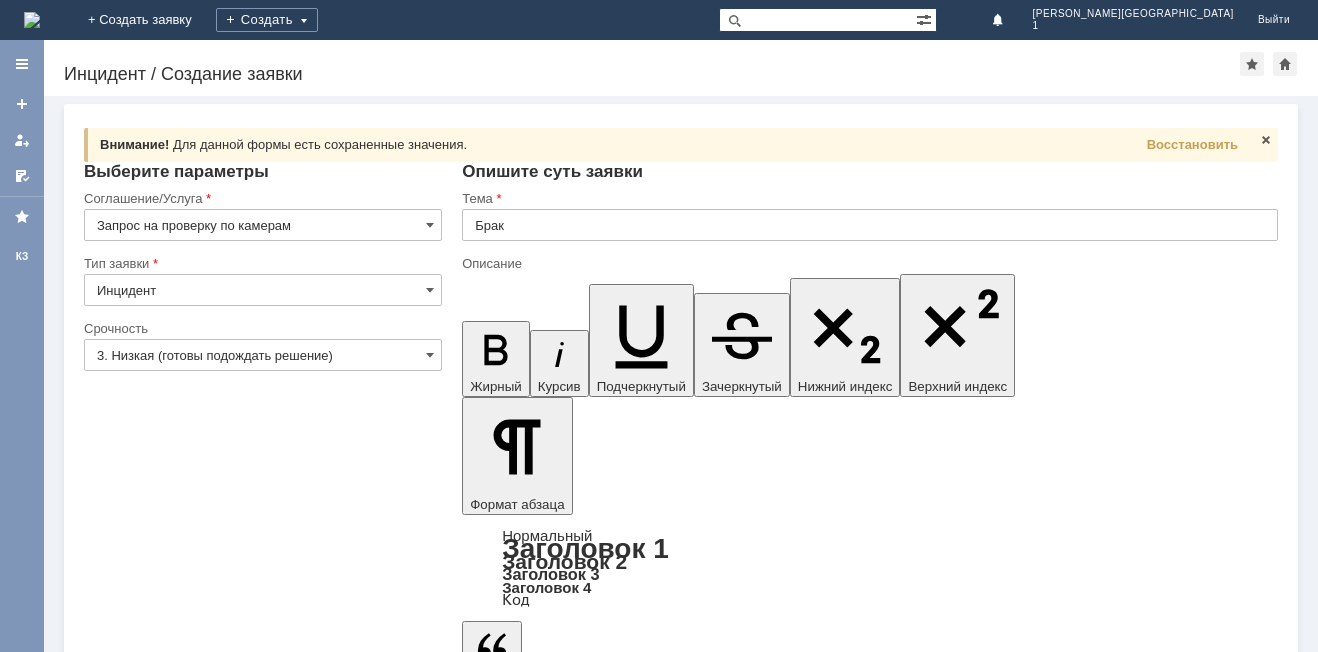 click on "Добрый день! [DATE] 14:27 с полки упал бутылка с [PERSON_NAME] для лица и разбилась. Тоник для лица Lift&Oval 40+Гиалурон+Биоретинол Омолаживающий лифтинг 200мл Белита/12/М 1шт." at bounding box center [625, 5422] 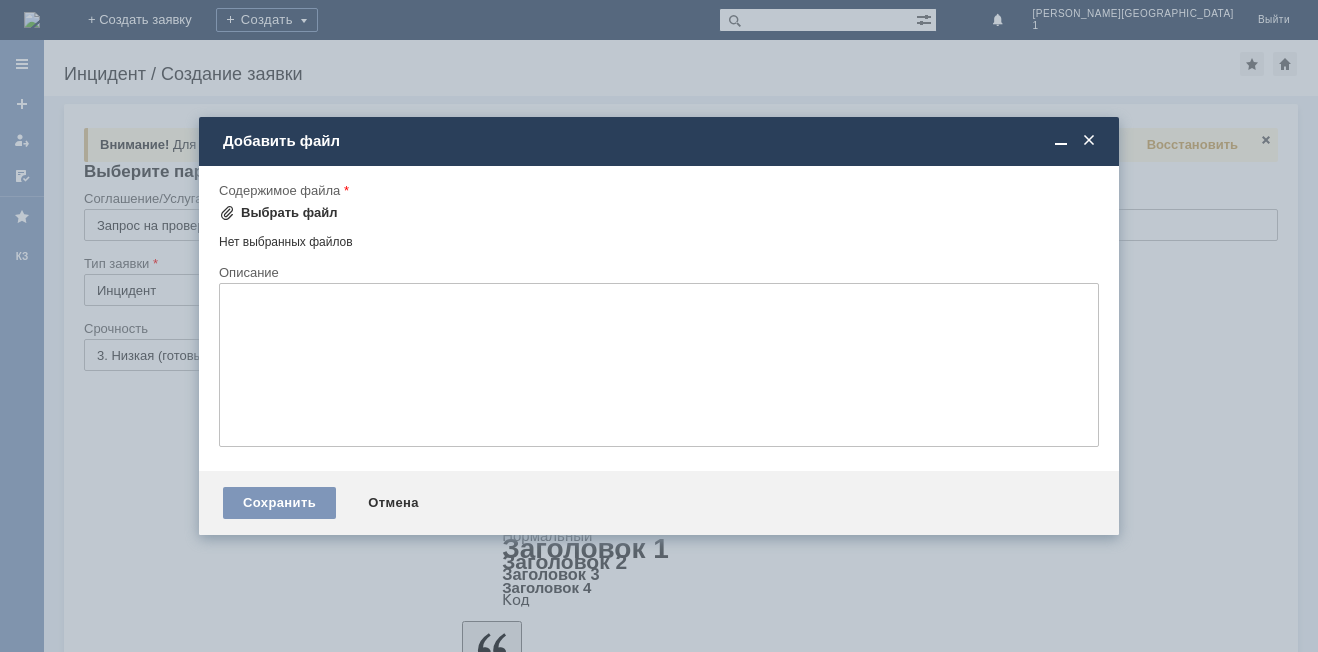 click on "Выбрать файл" at bounding box center [278, 213] 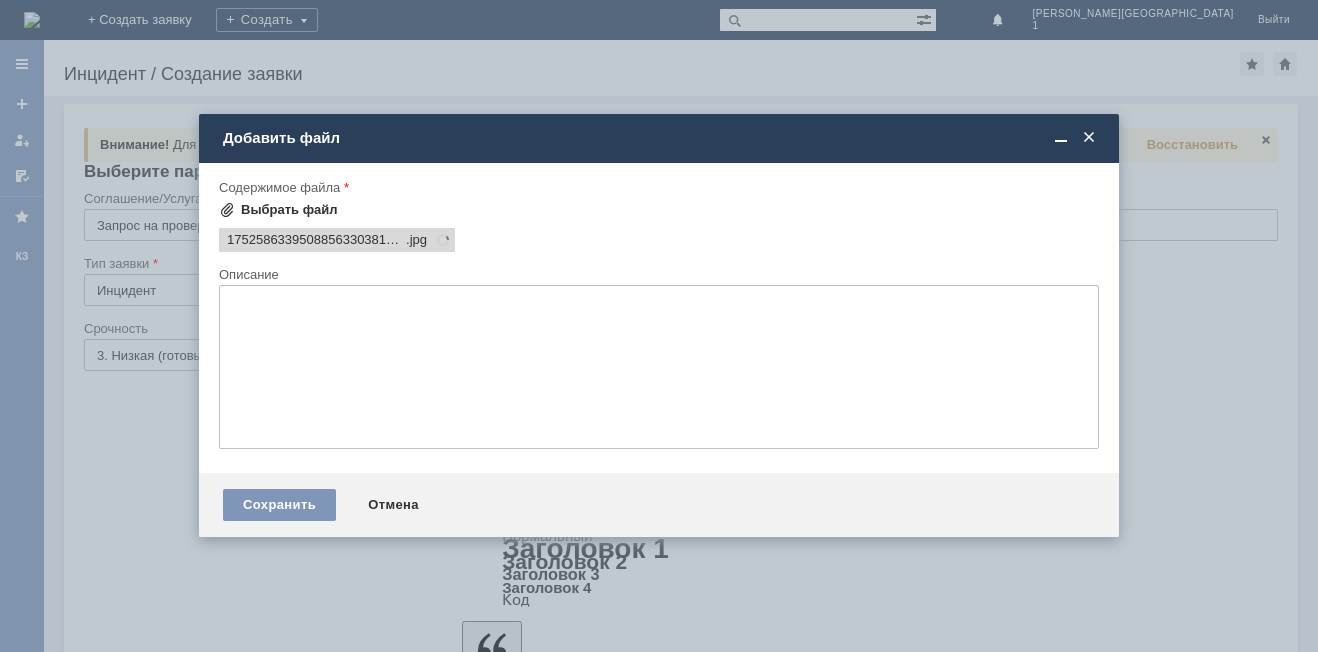 click on "Выбрать файл" at bounding box center [289, 210] 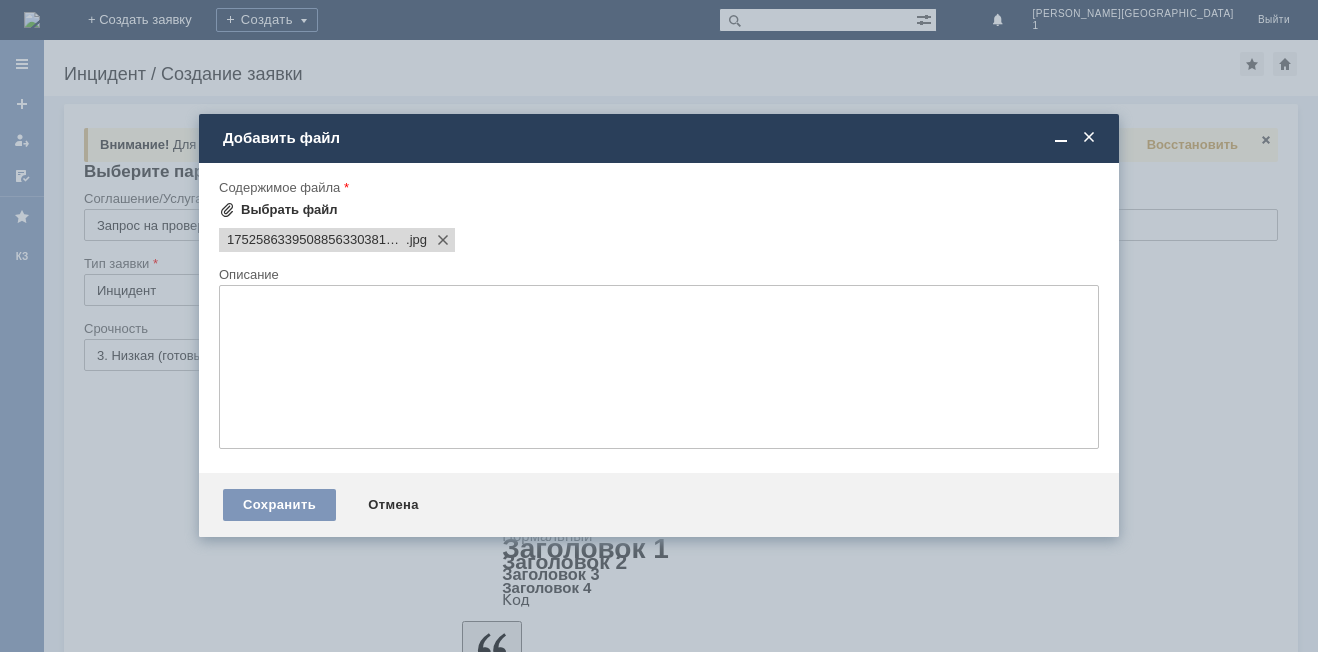 scroll, scrollTop: 0, scrollLeft: 0, axis: both 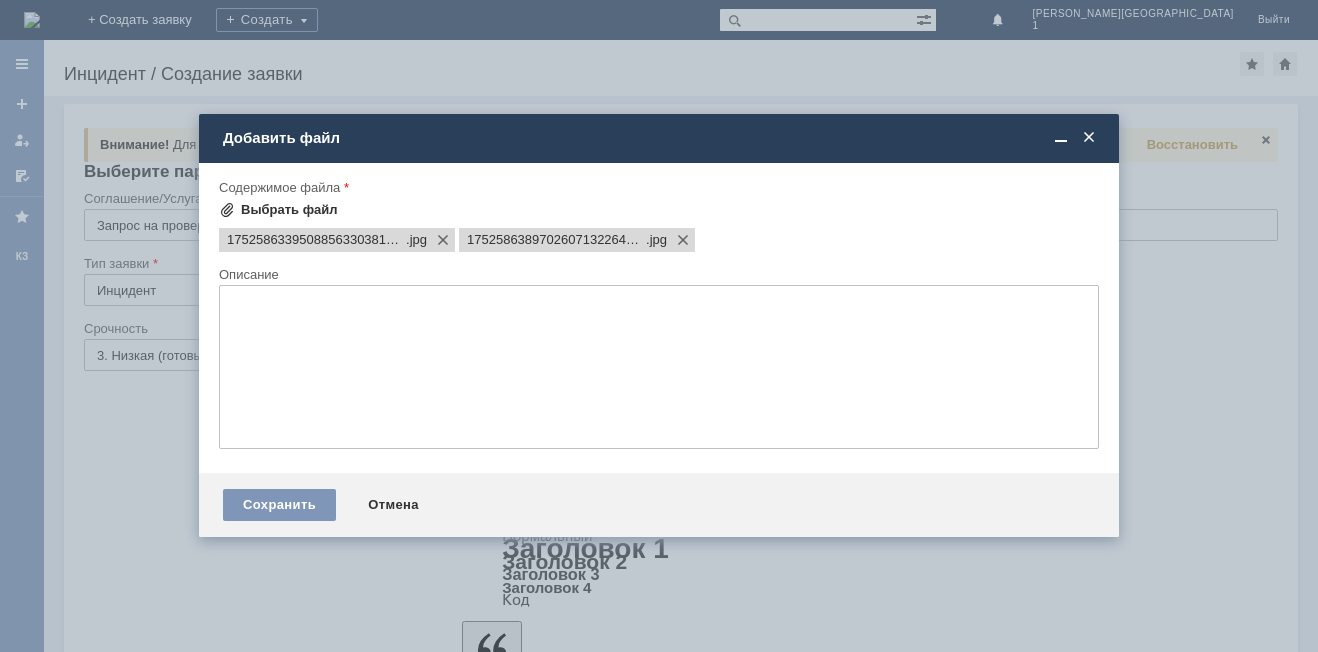 click on "Выбрать файл" at bounding box center (289, 210) 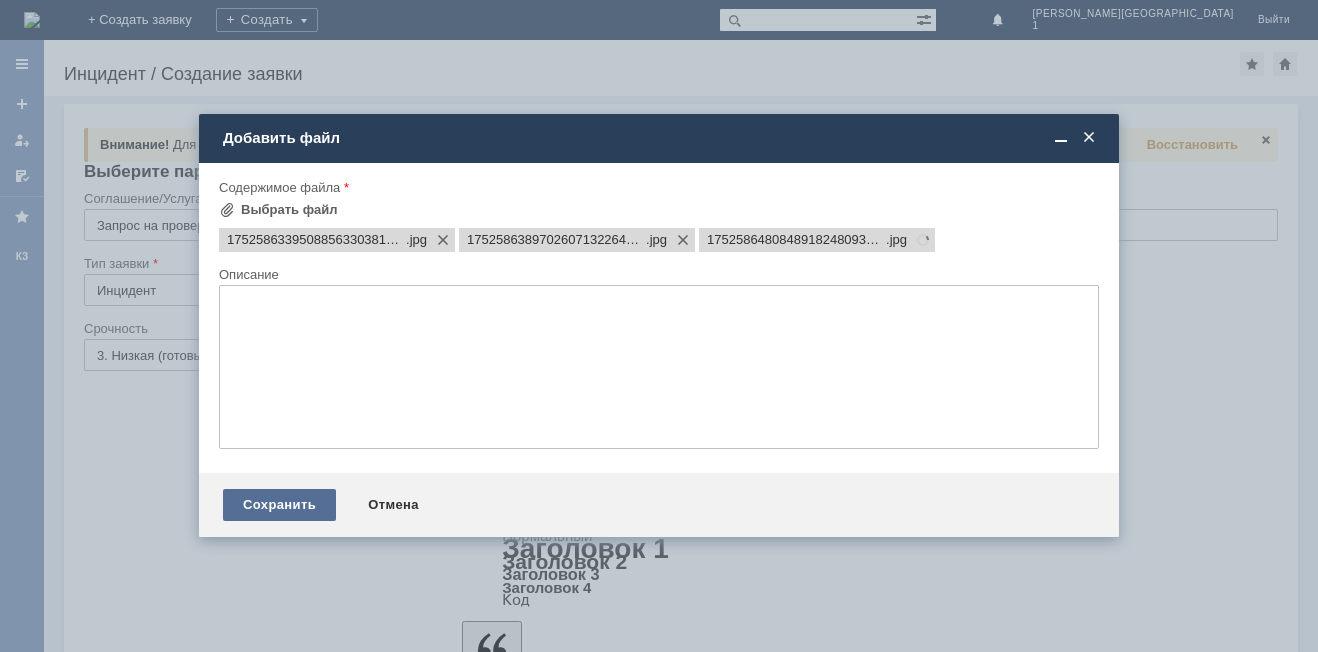 scroll, scrollTop: 0, scrollLeft: 0, axis: both 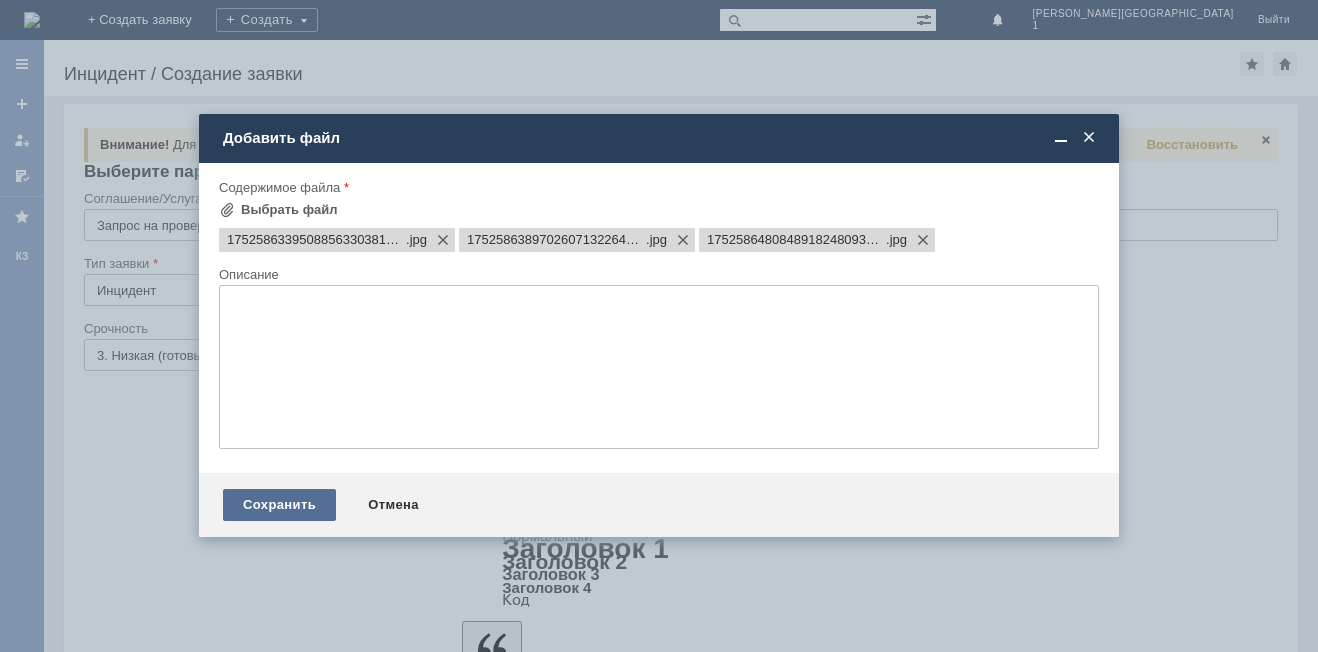 click on "Сохранить" at bounding box center (279, 505) 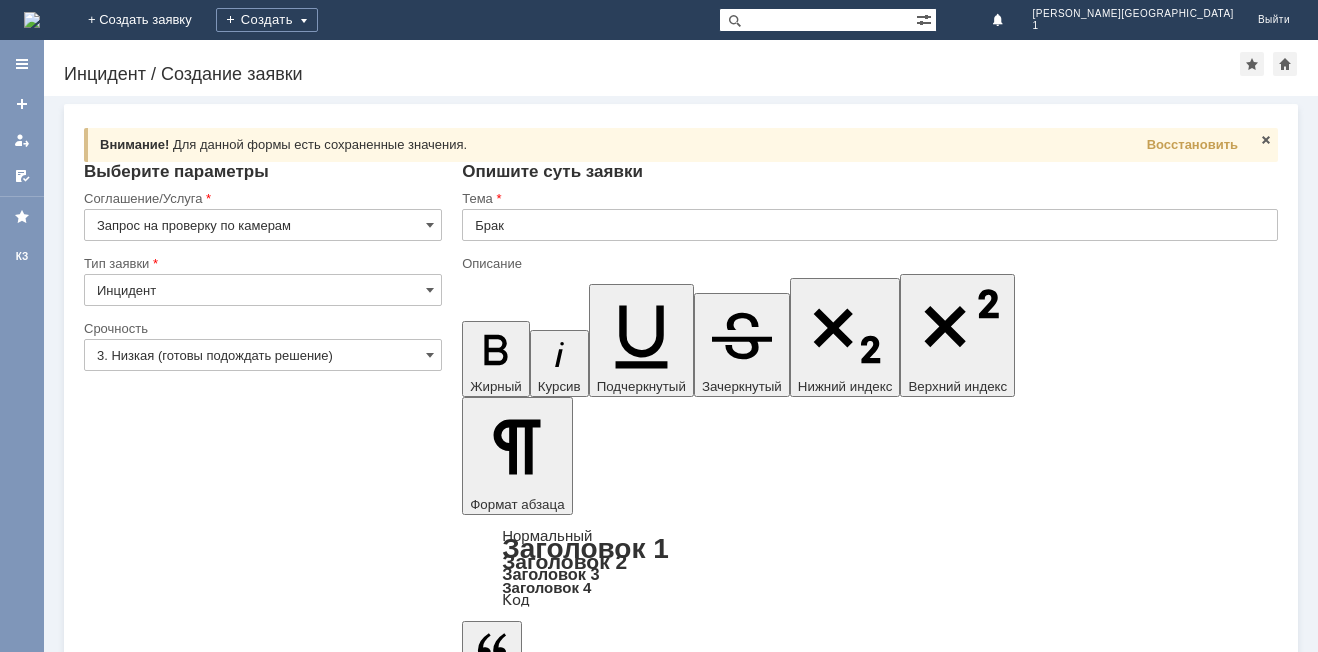 click at bounding box center [870, 5516] 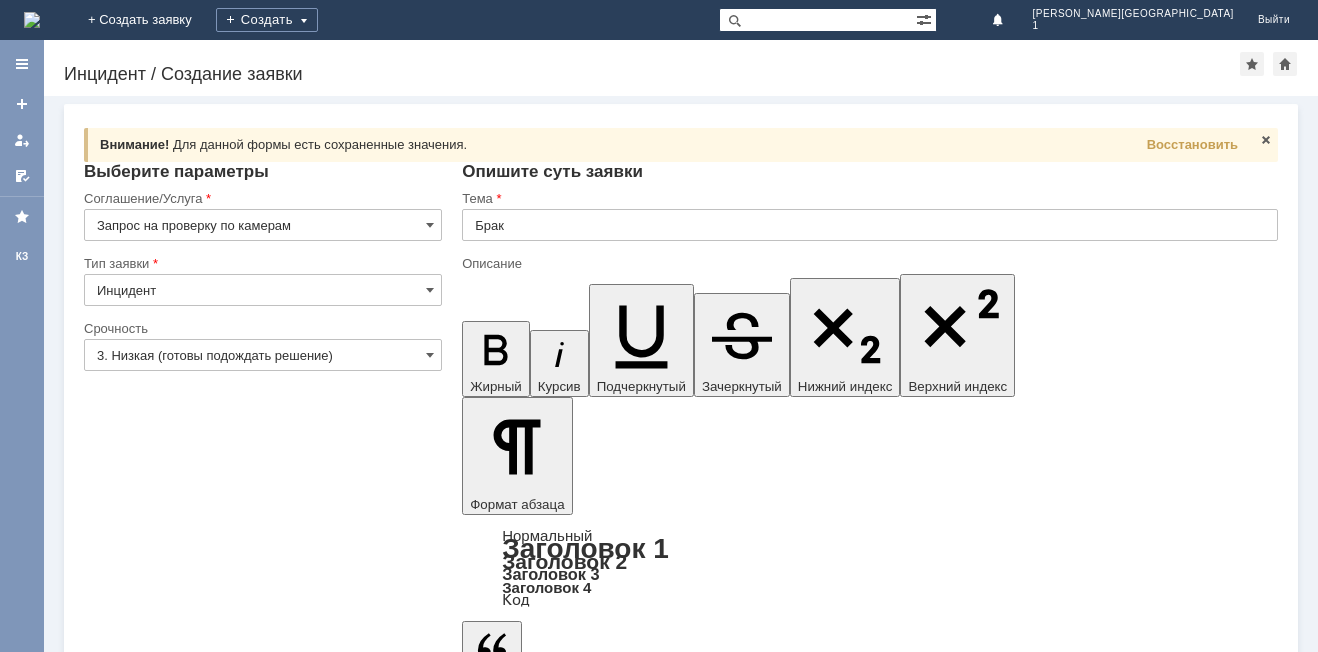 click on "Добрый день! [DATE] 14:27 с полки упала бутылка с тоником для лица и разбилась. Тоник для лица Lift&Oval 40+Гиалурон+Биоретинол Омолаживающий лифтинг 200мл Белита/12/М 1шт." at bounding box center (625, 5422) 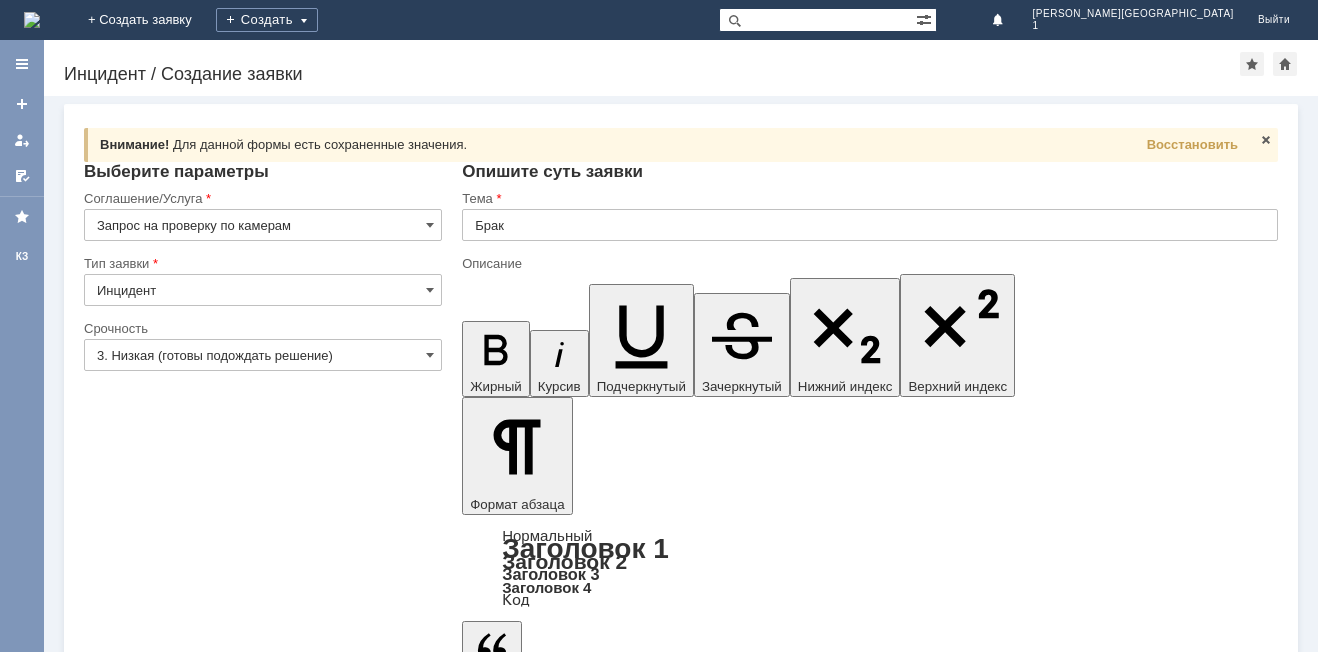 click on "Добрый день! [DATE] 14:27 с полки упала бутылка с тоником для лица и разбилась. Тоник для лица Lift&Oval 40+Гиалурон+Биоретинол Омолаживающий лифтинг 200мл Белита/12/М 1шт." at bounding box center (625, 5422) 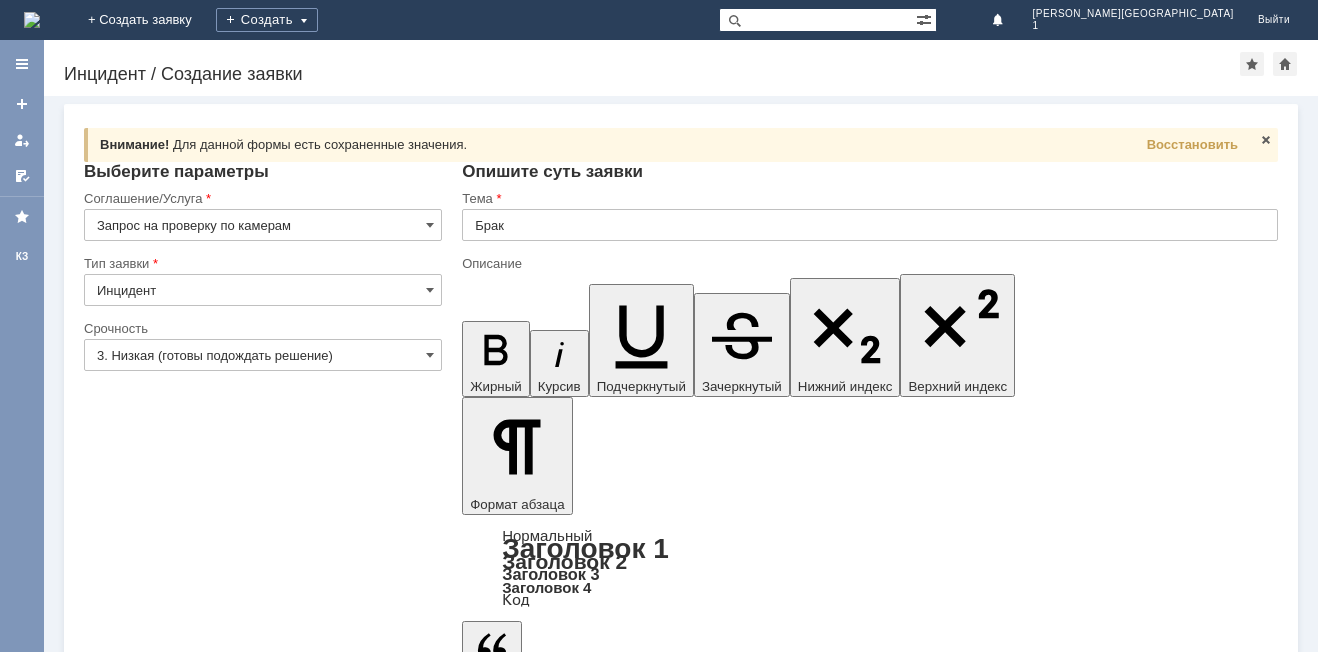 click on "Добрый день! [DATE] 14:27 с полки упала бутылка с тоником для лица и разбилась. Тоник для лица Lift&Oval 40+Гиалурон+Биоретинол Омолаживающий лифтинг 200мл Белита/12/М 1шт. товар стоял справа от входа на вершей полке." at bounding box center [625, 5438] 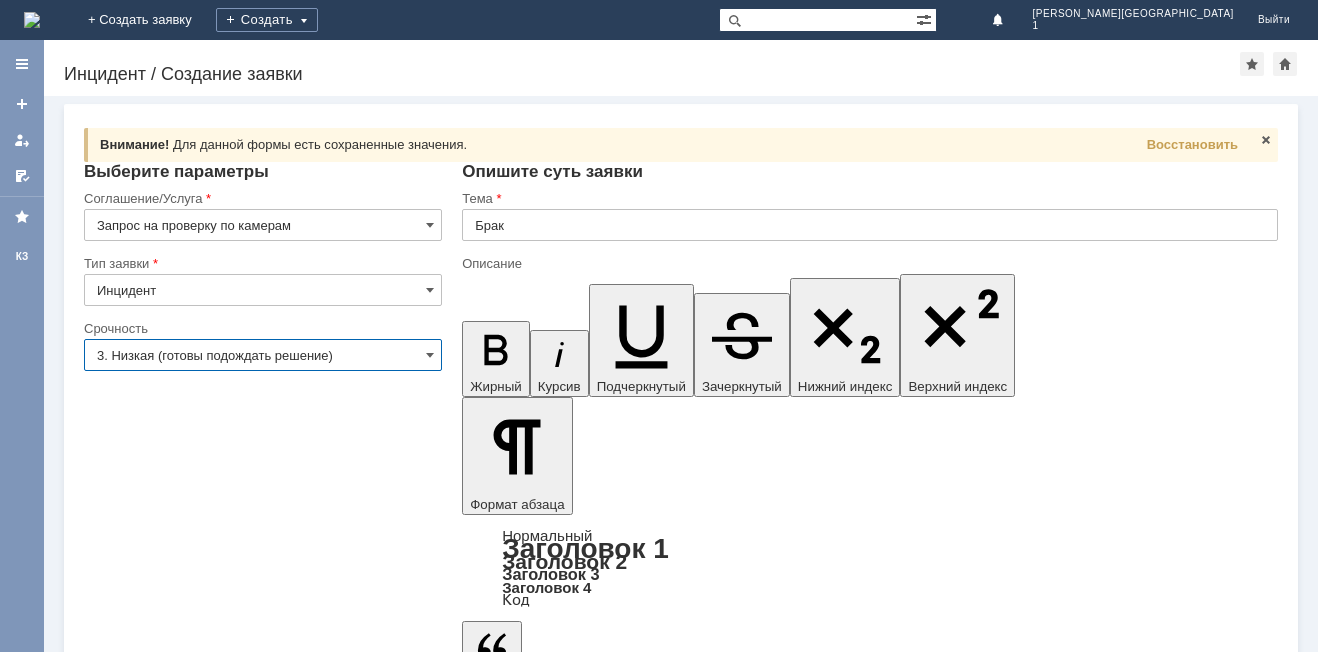 click on "3. Низкая (готовы подождать решение)" at bounding box center (263, 355) 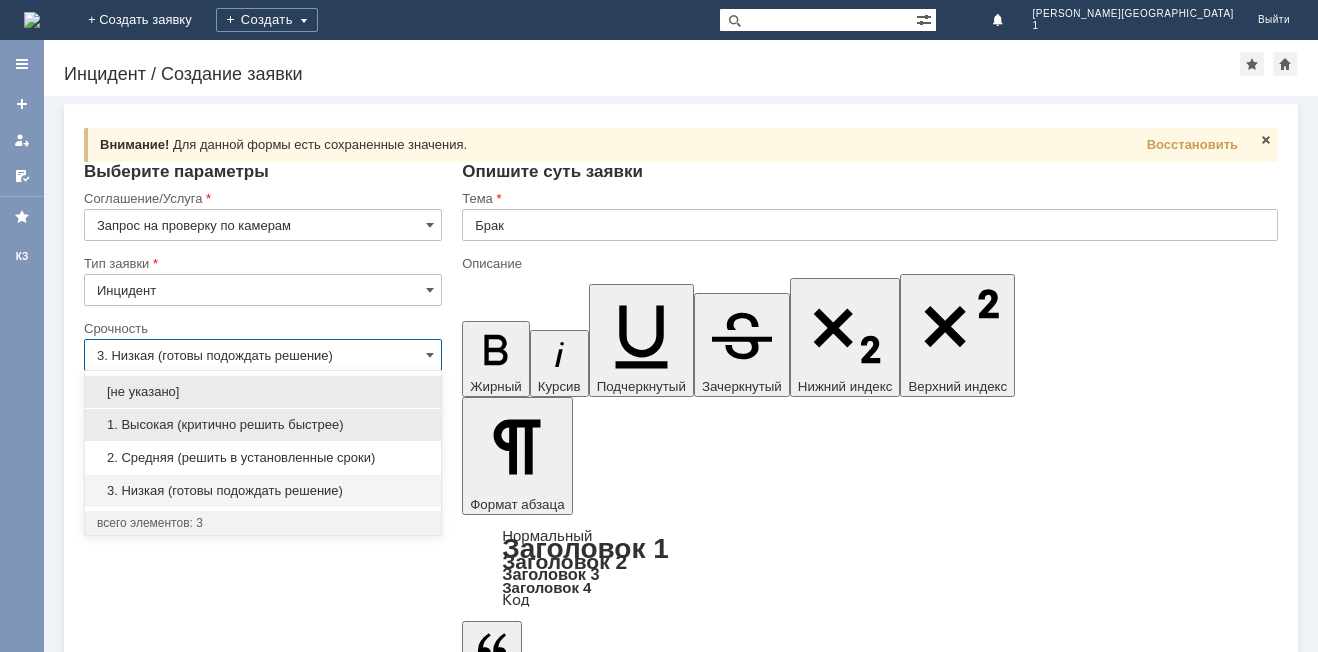 click on "1. Высокая (критично решить быстрее)" at bounding box center (263, 425) 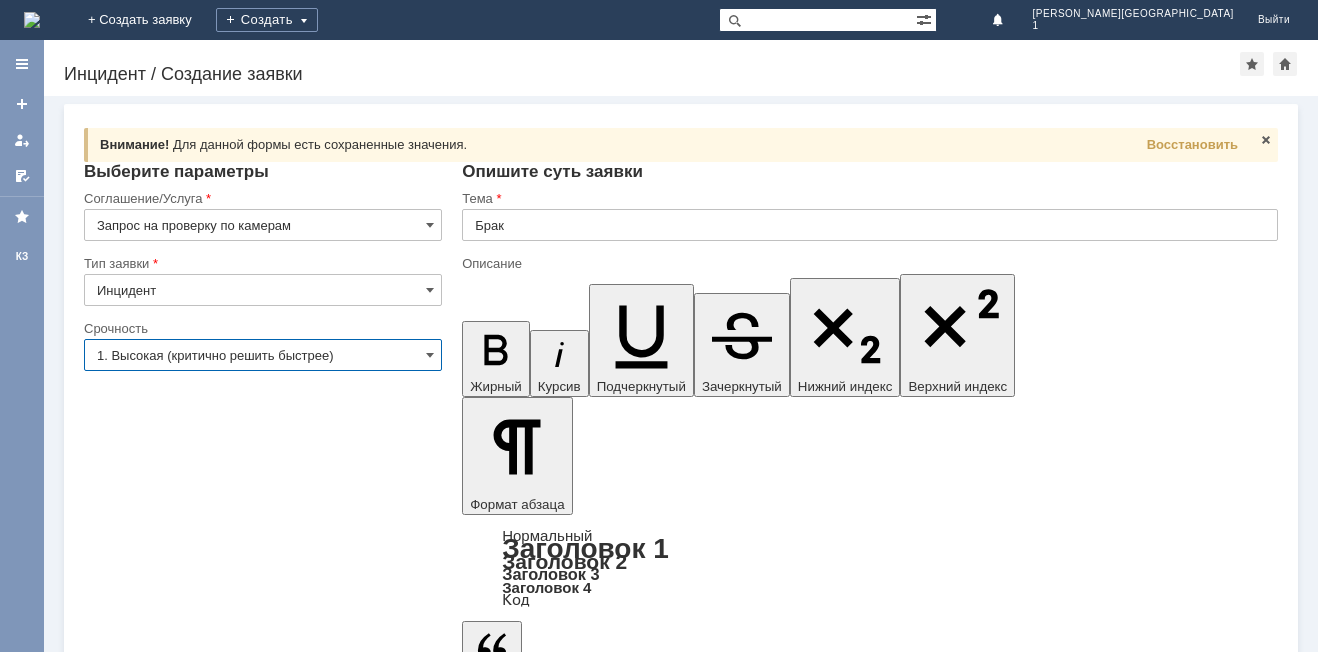 type on "1. Высокая (критично решить быстрее)" 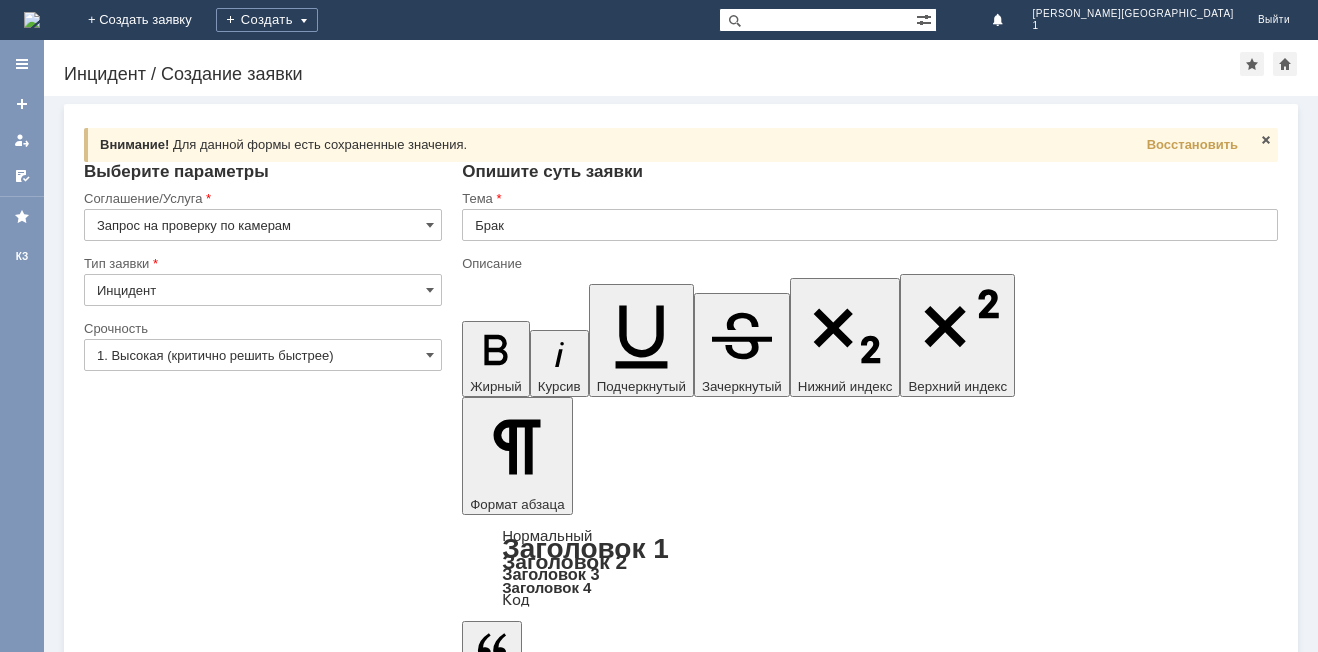 click at bounding box center [482, 5581] 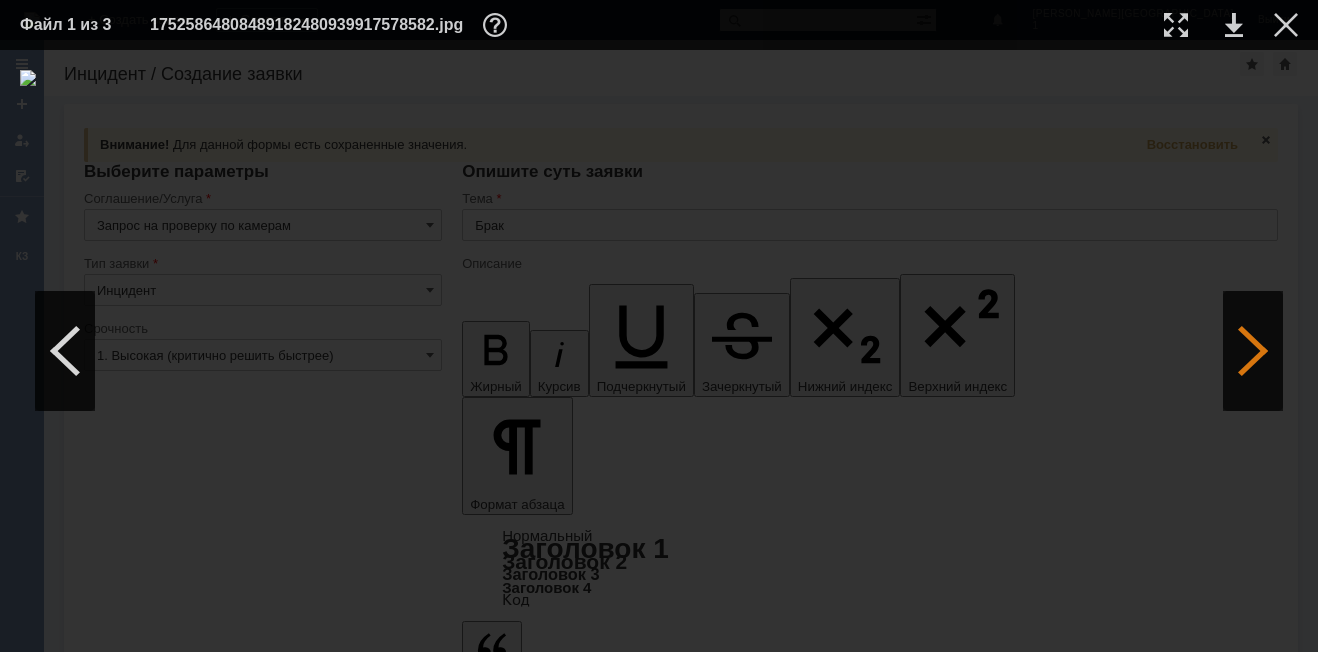 click at bounding box center (1253, 351) 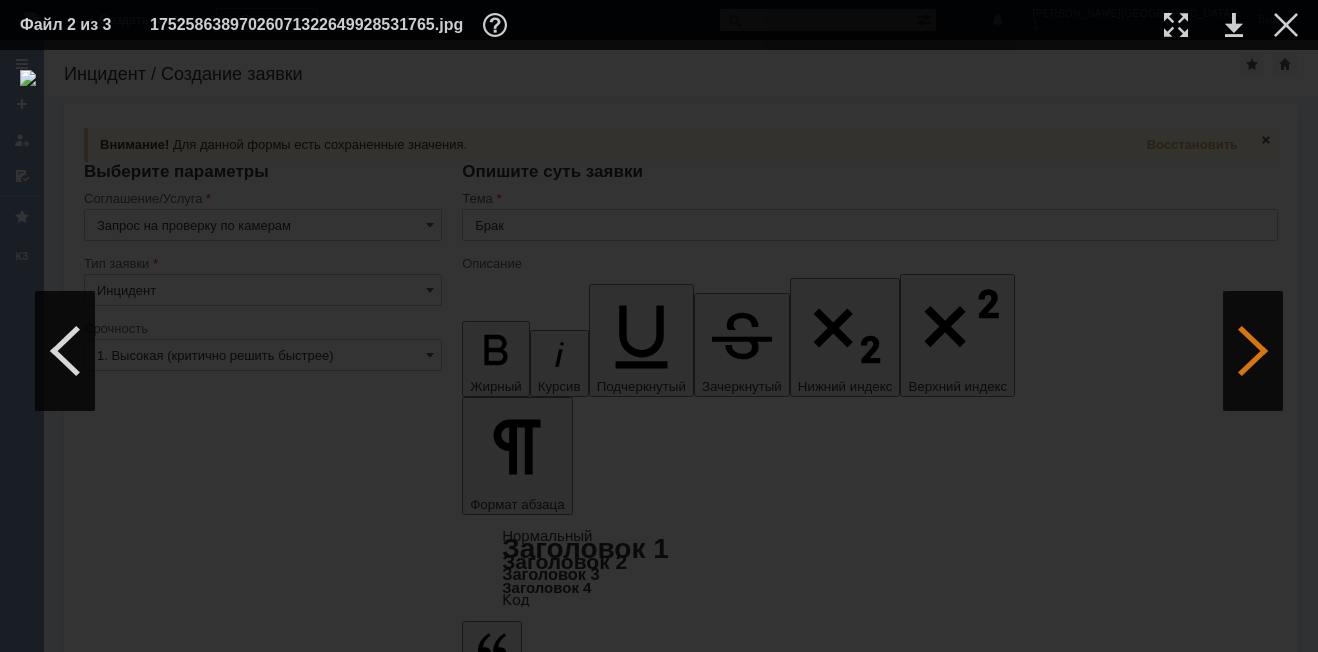 click at bounding box center [1253, 351] 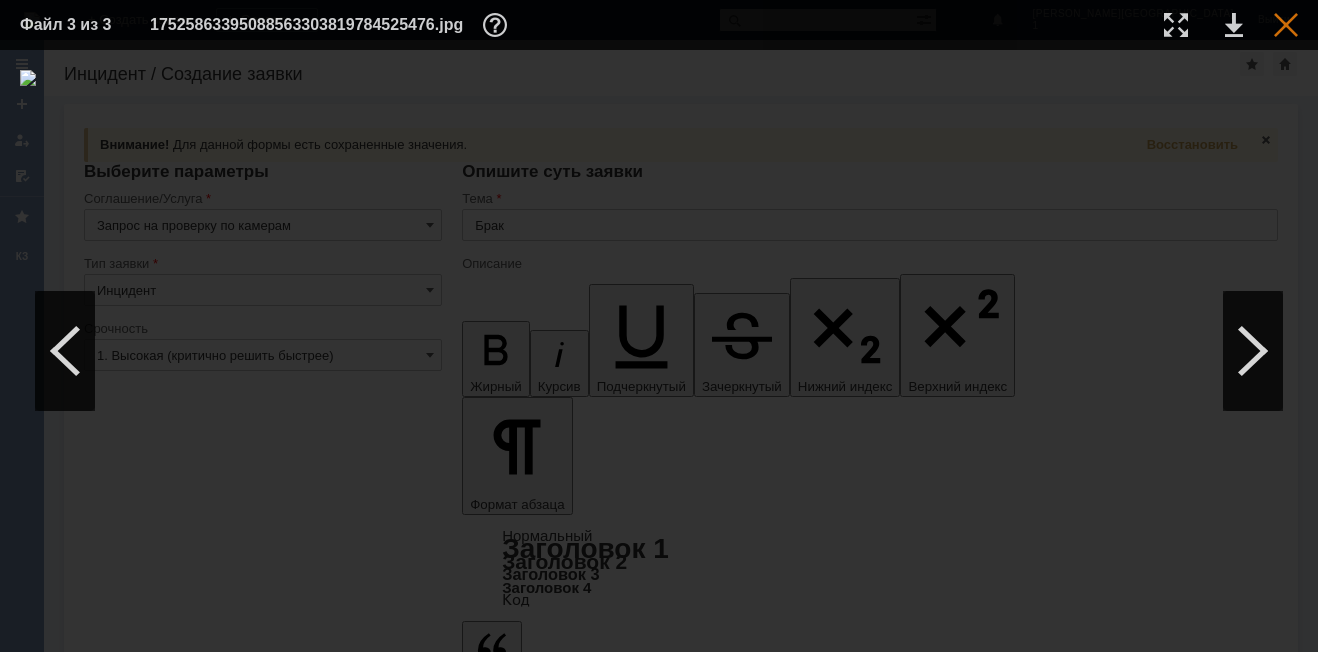 click at bounding box center [1286, 25] 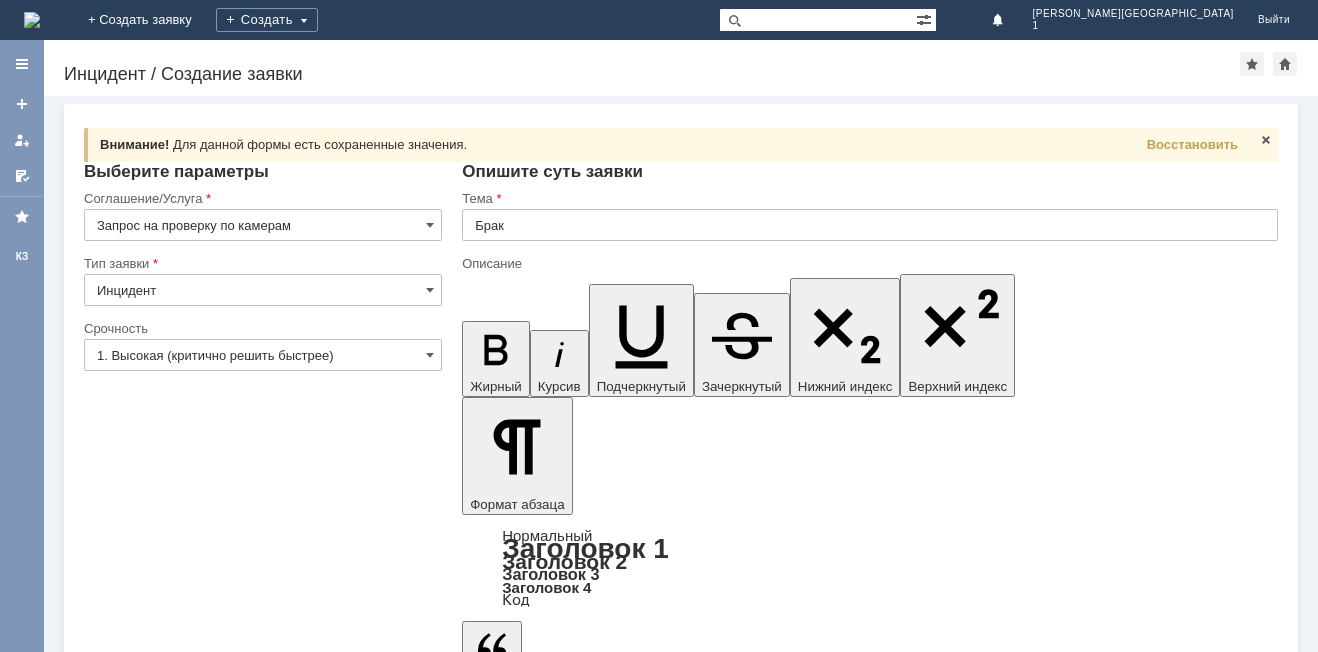 click on "Сохранить" at bounding box center [144, 5665] 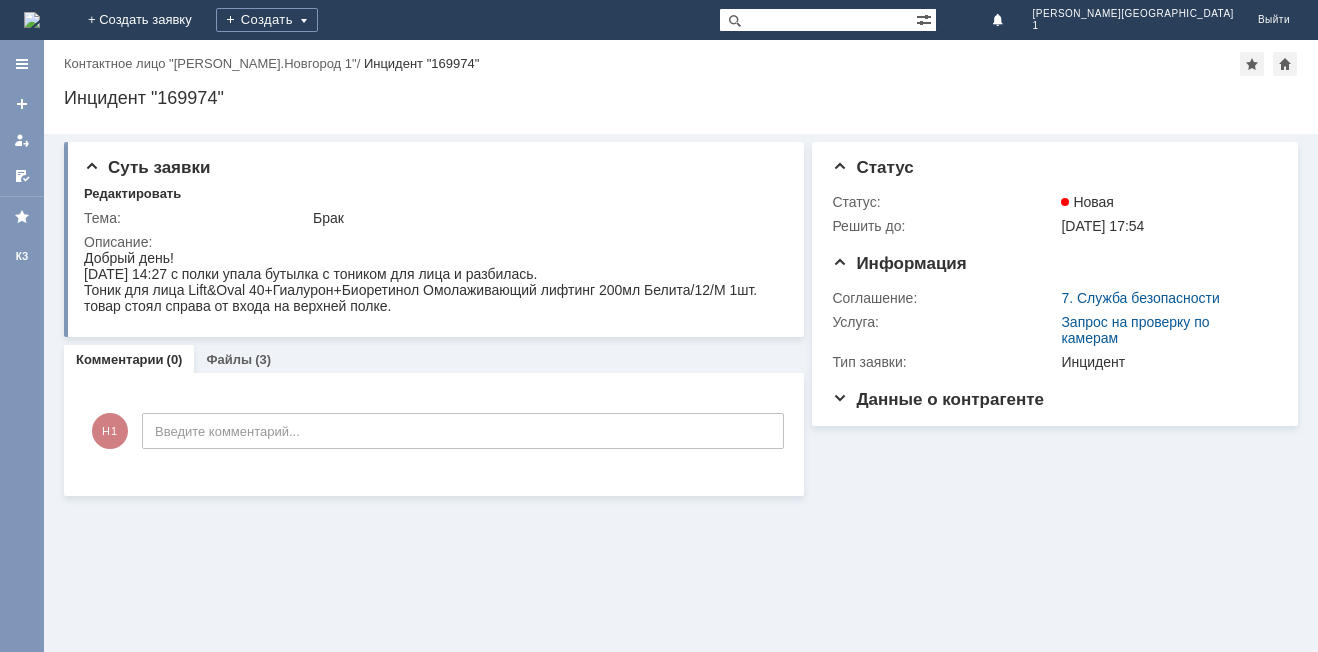 scroll, scrollTop: 0, scrollLeft: 0, axis: both 